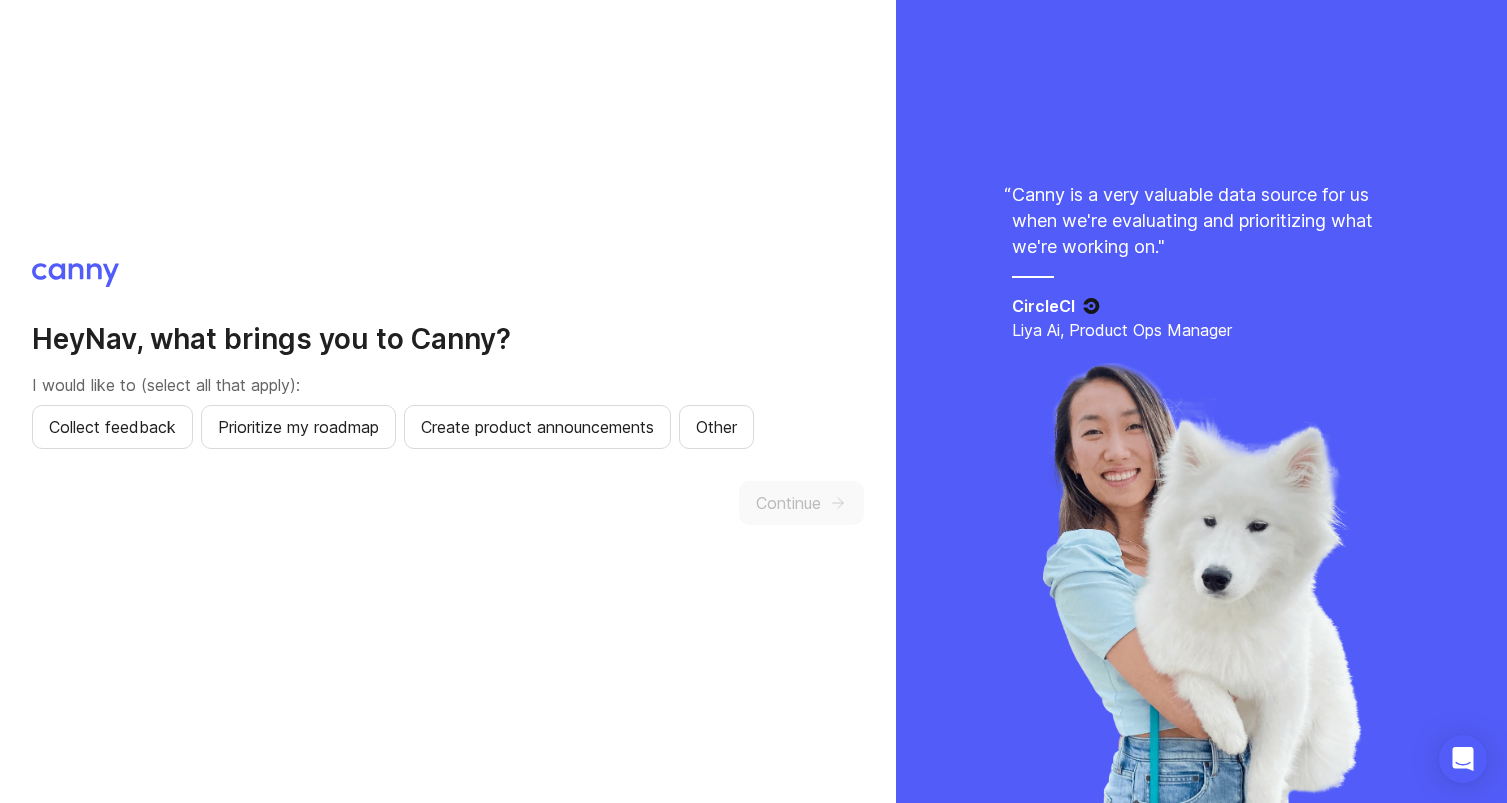 scroll, scrollTop: 0, scrollLeft: 0, axis: both 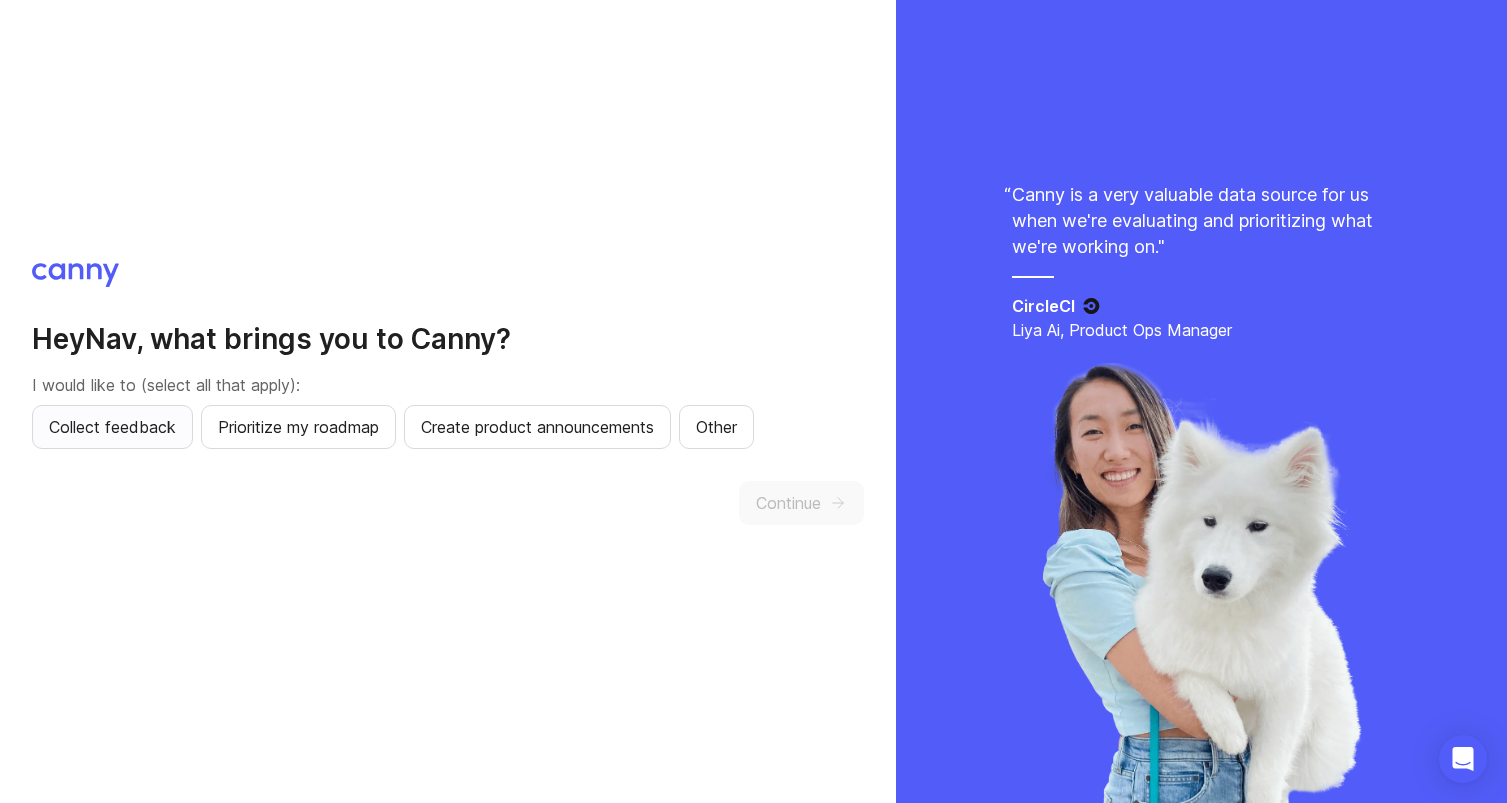 click on "Collect feedback" at bounding box center [112, 427] 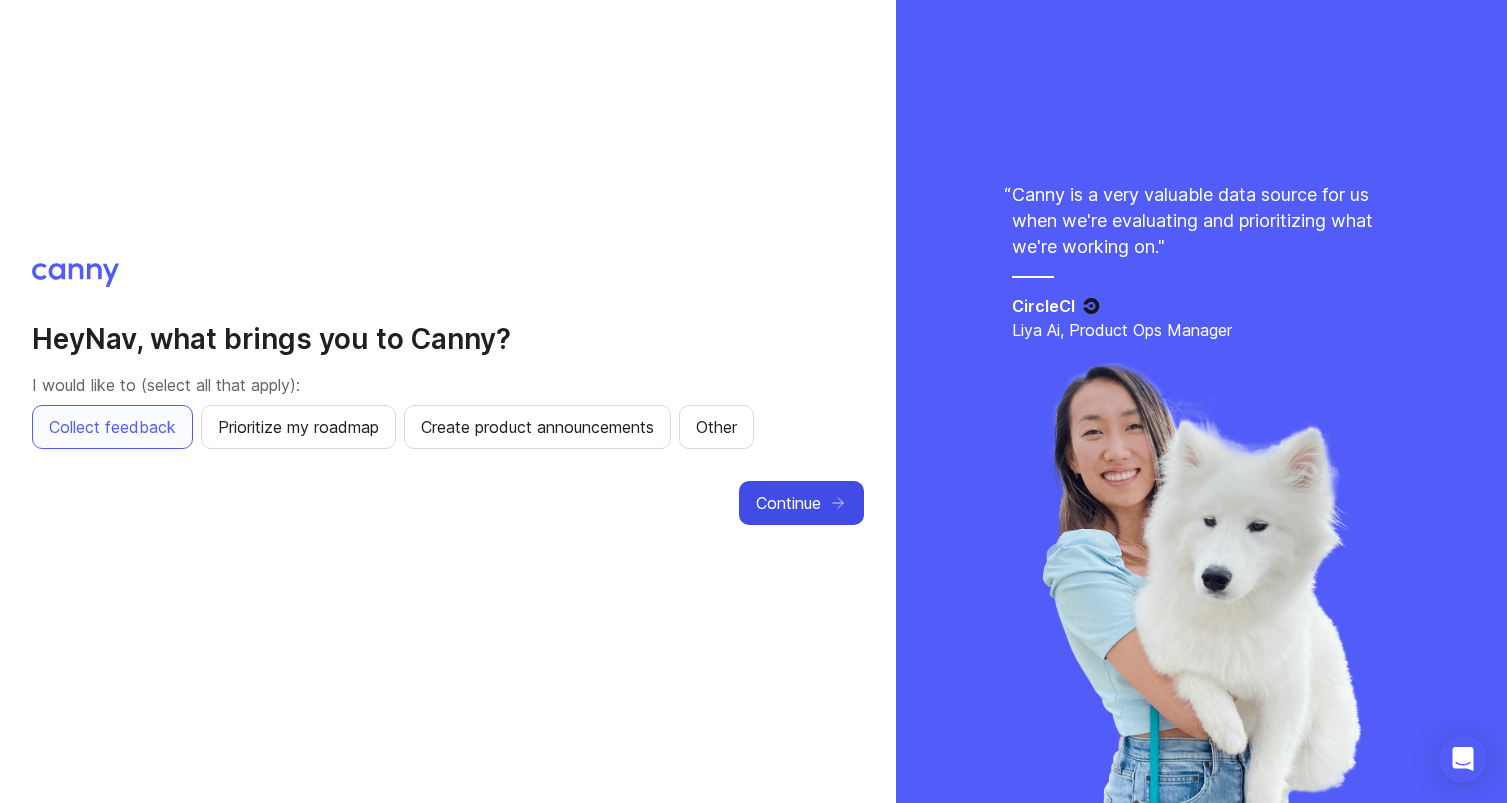 click on "Continue" at bounding box center (801, 503) 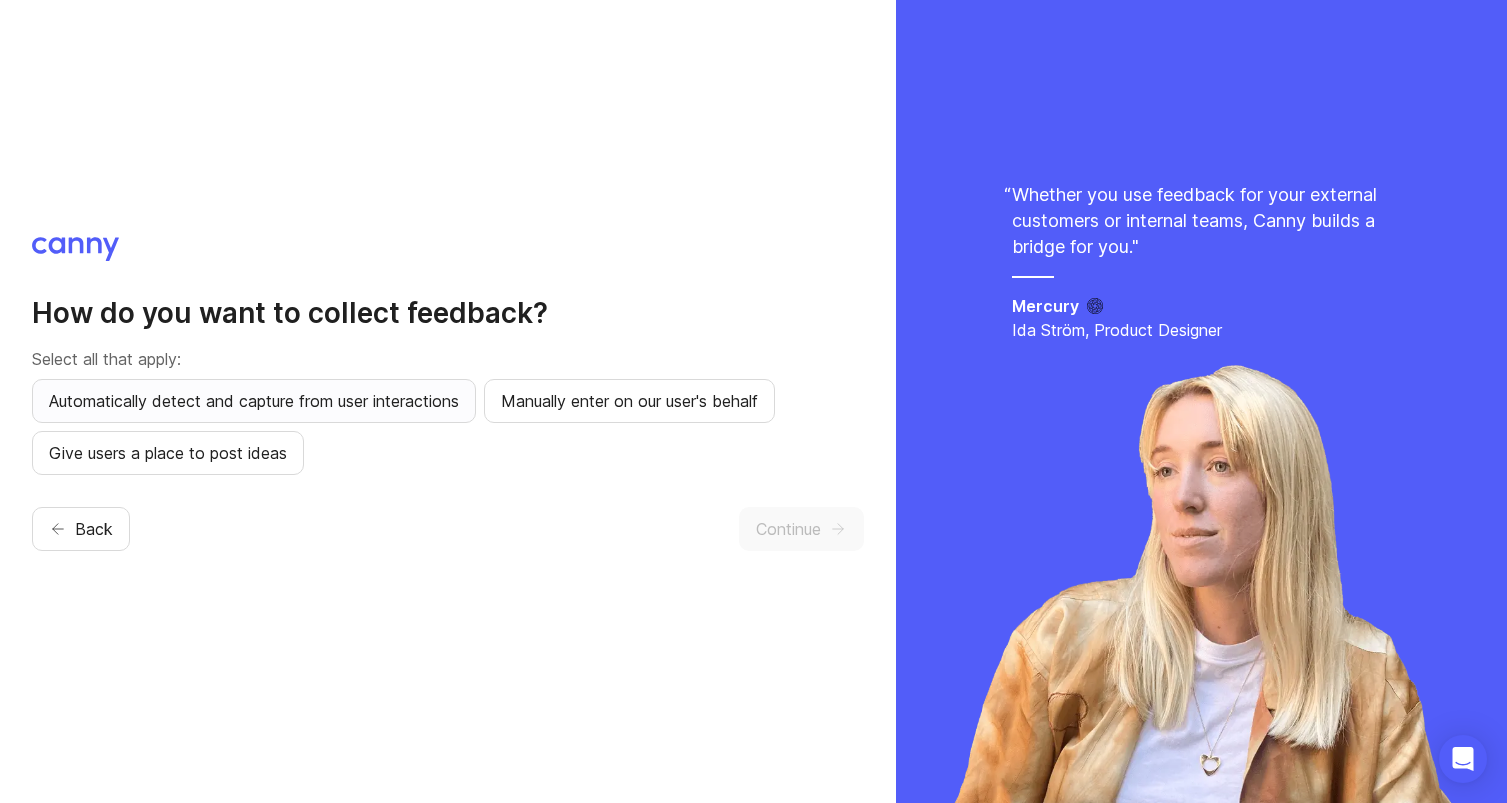 click on "Automatically detect and capture from user interactions" at bounding box center [254, 401] 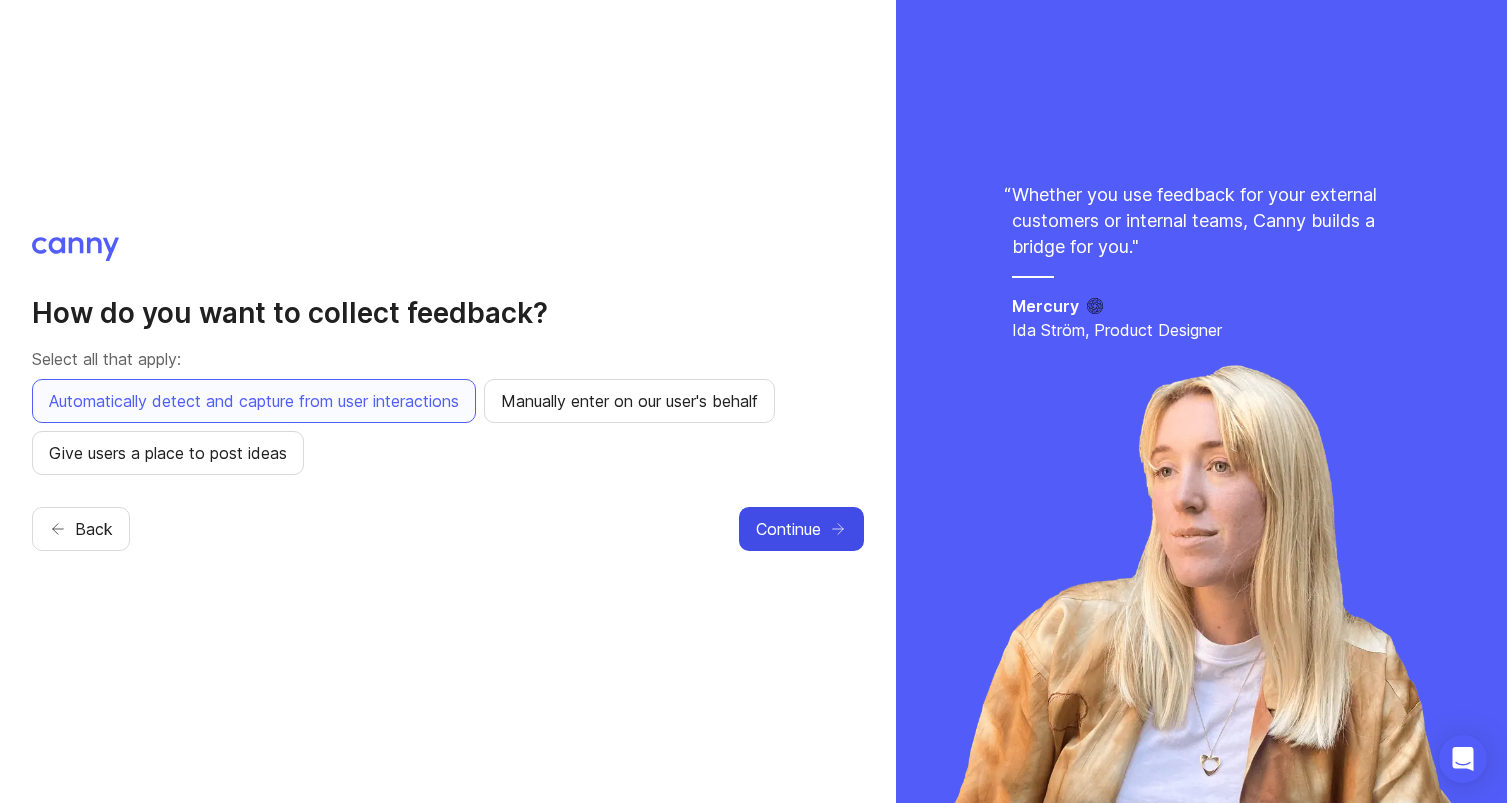 click on "Continue" at bounding box center [788, 529] 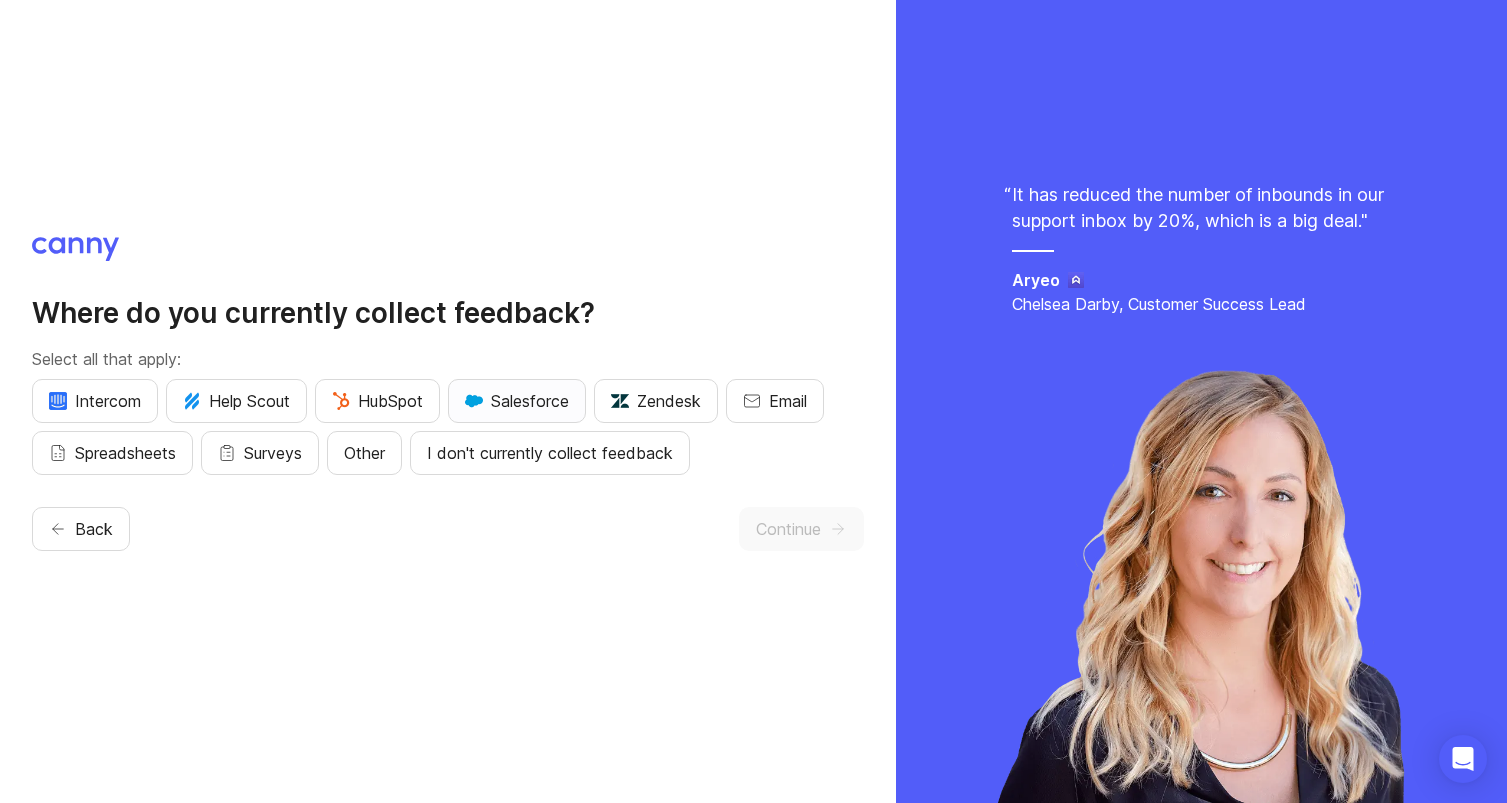click on "Salesforce" at bounding box center [517, 401] 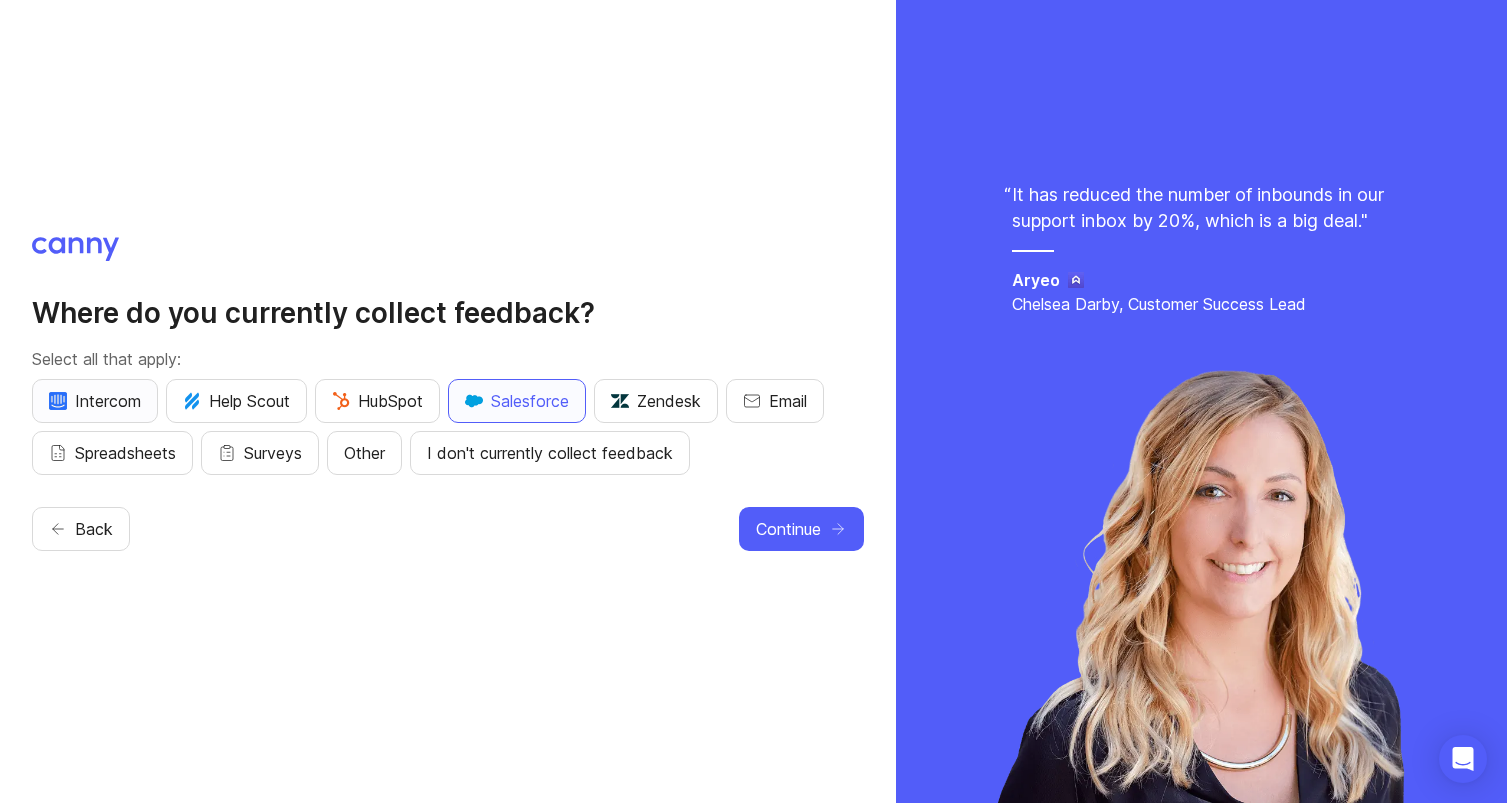 click on "Intercom" at bounding box center [95, 401] 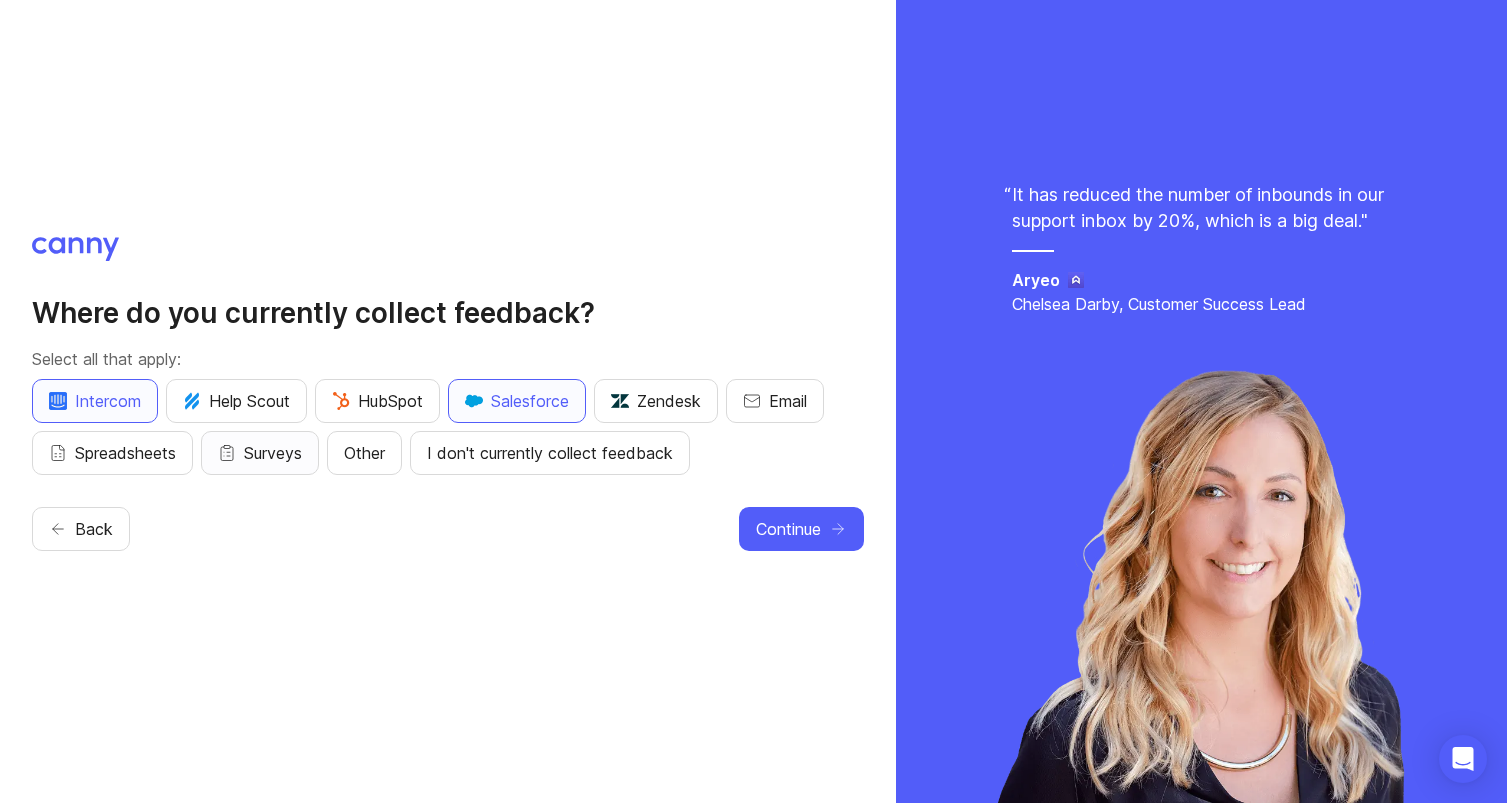 click on "Surveys" at bounding box center (273, 453) 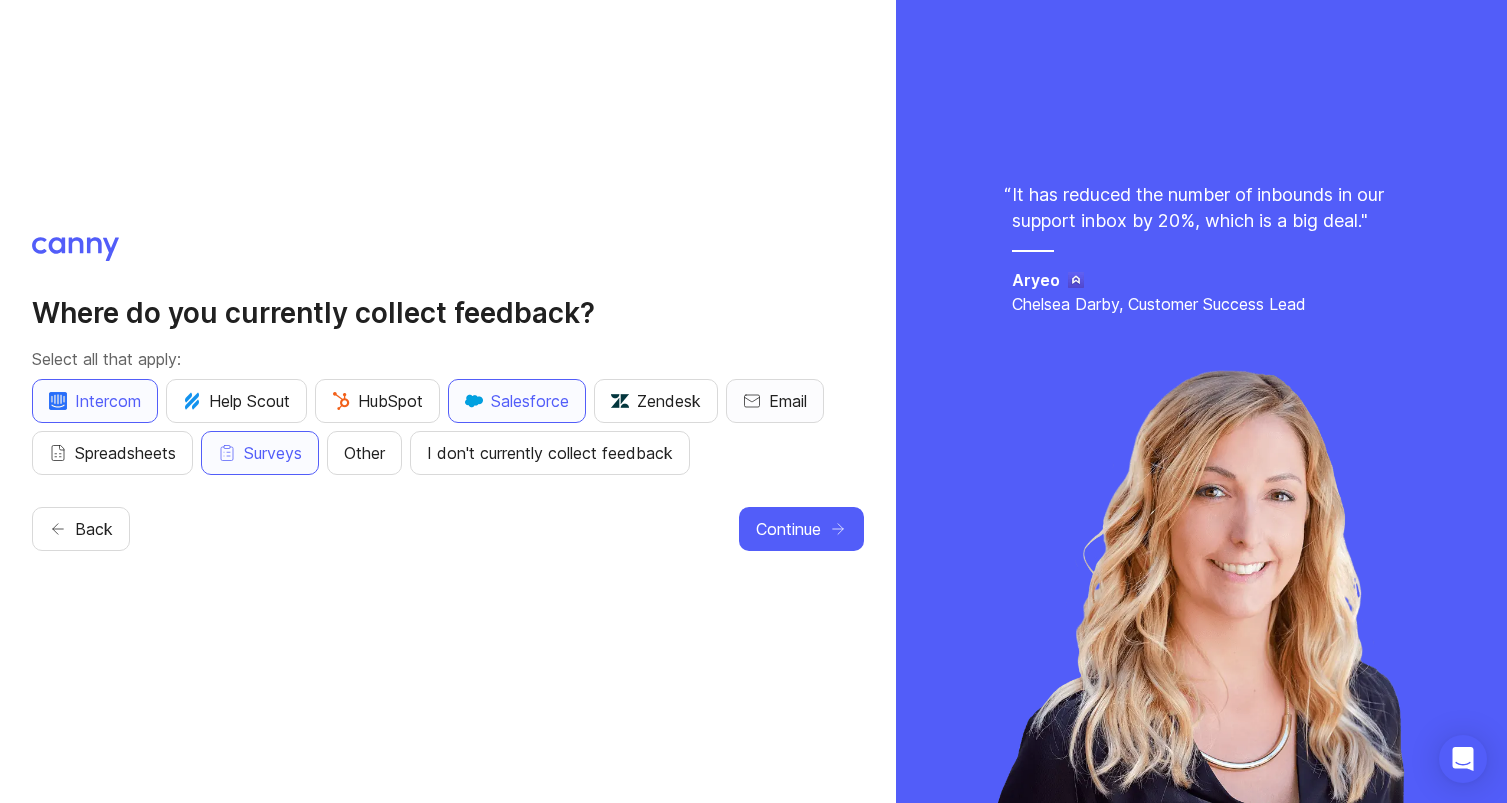 click on "Email" at bounding box center [775, 401] 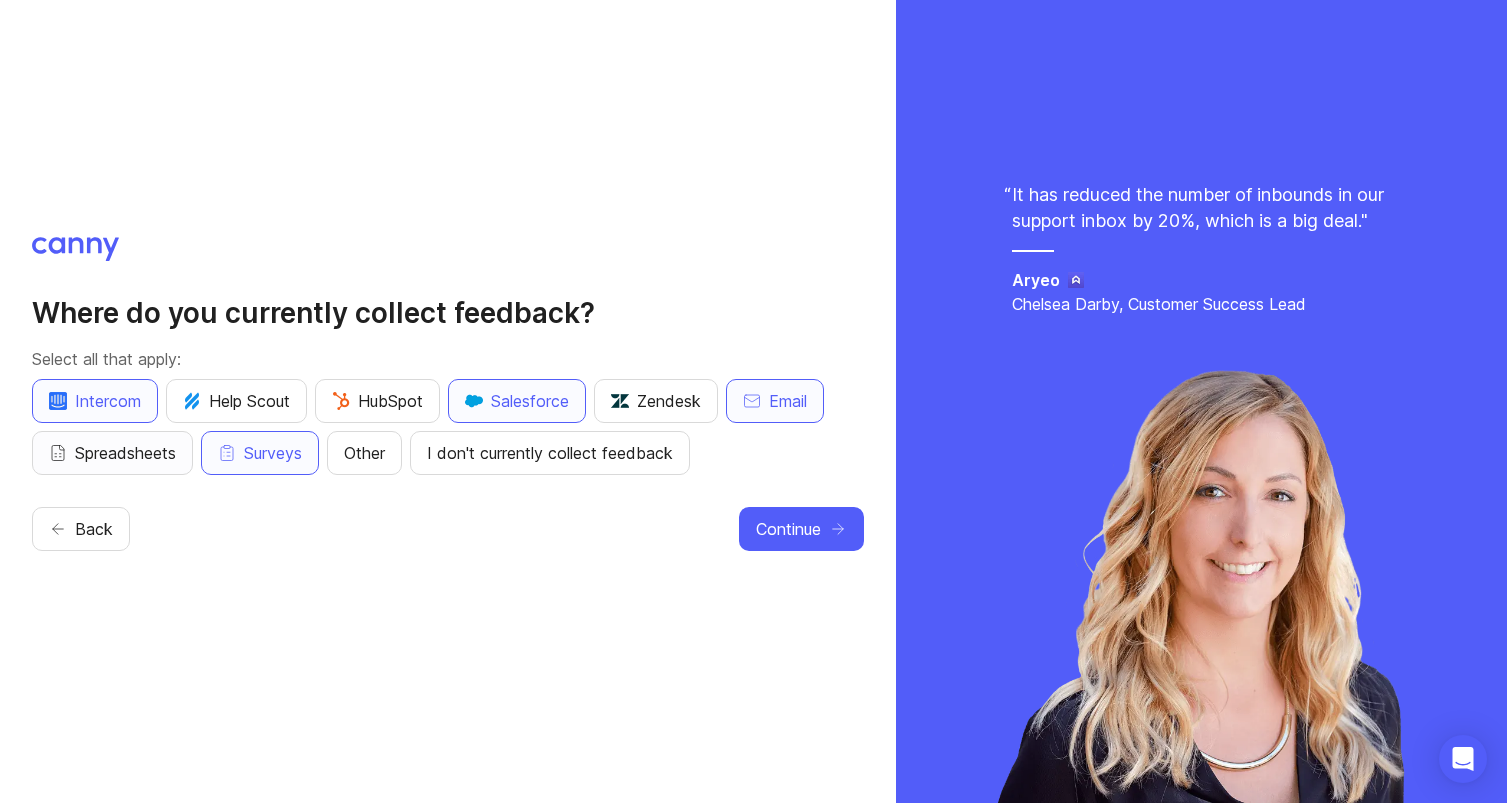 click on "Spreadsheets" at bounding box center (125, 453) 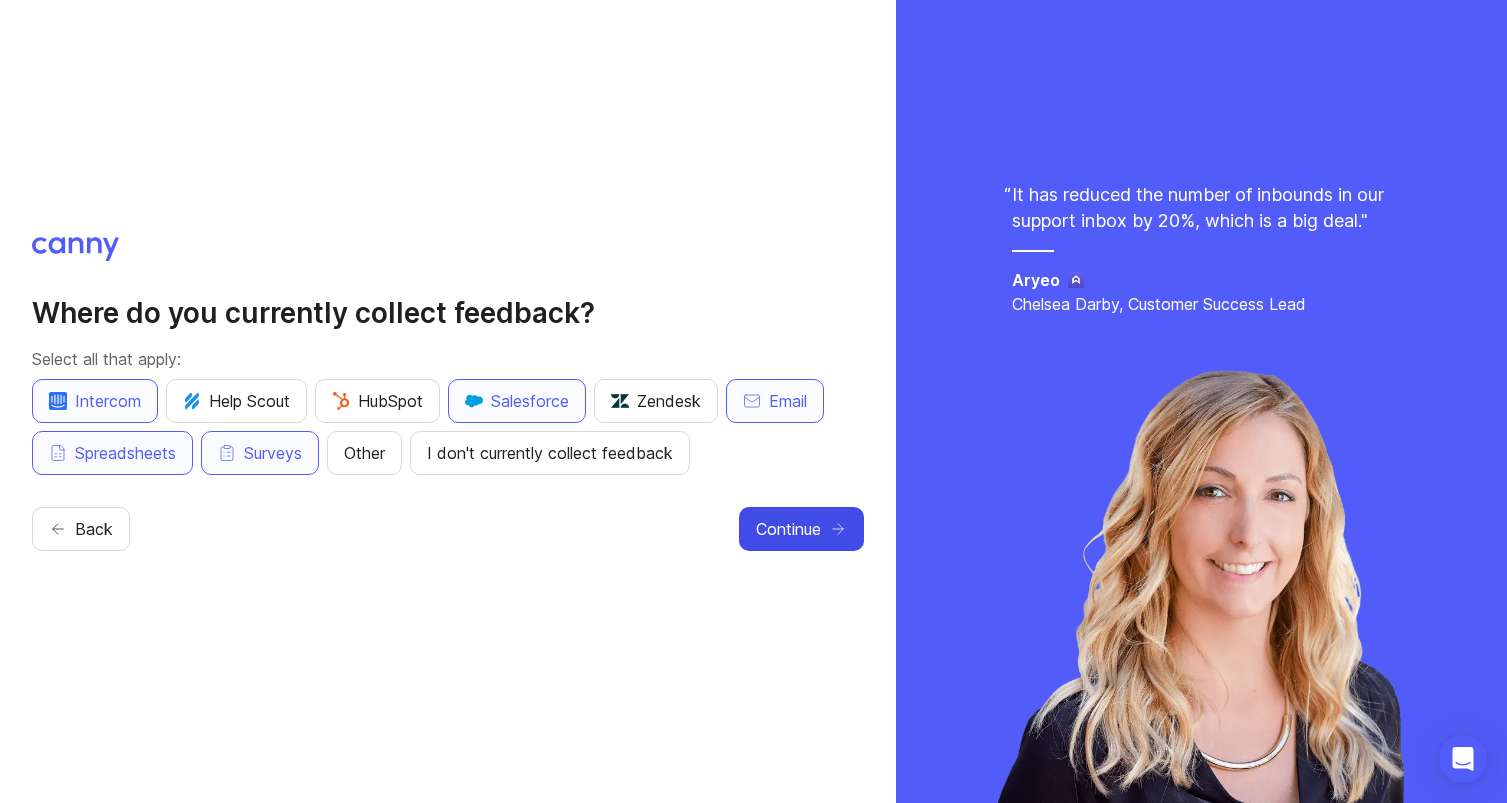 click on "Continue" at bounding box center [801, 529] 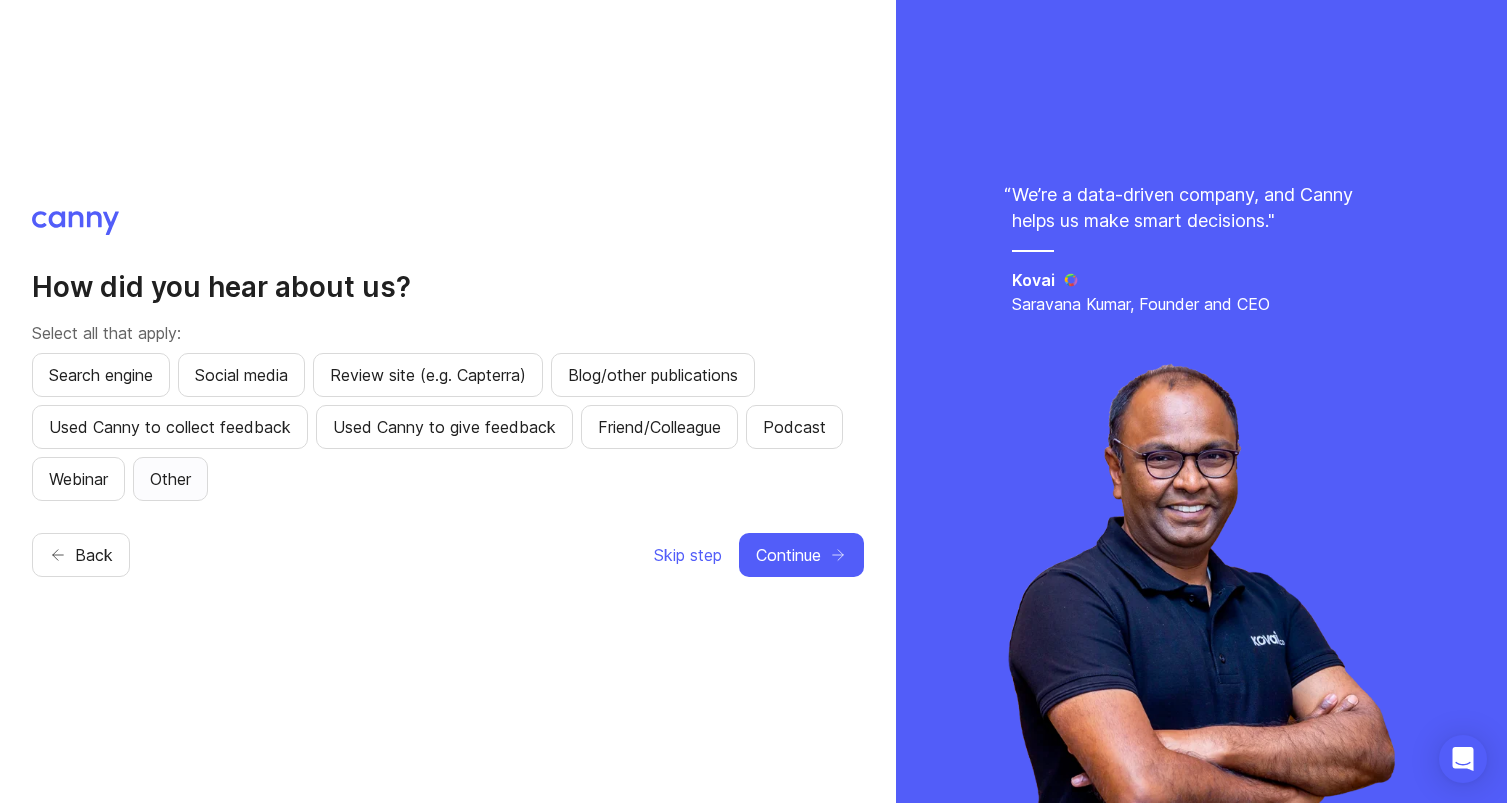 click on "Other" at bounding box center (170, 479) 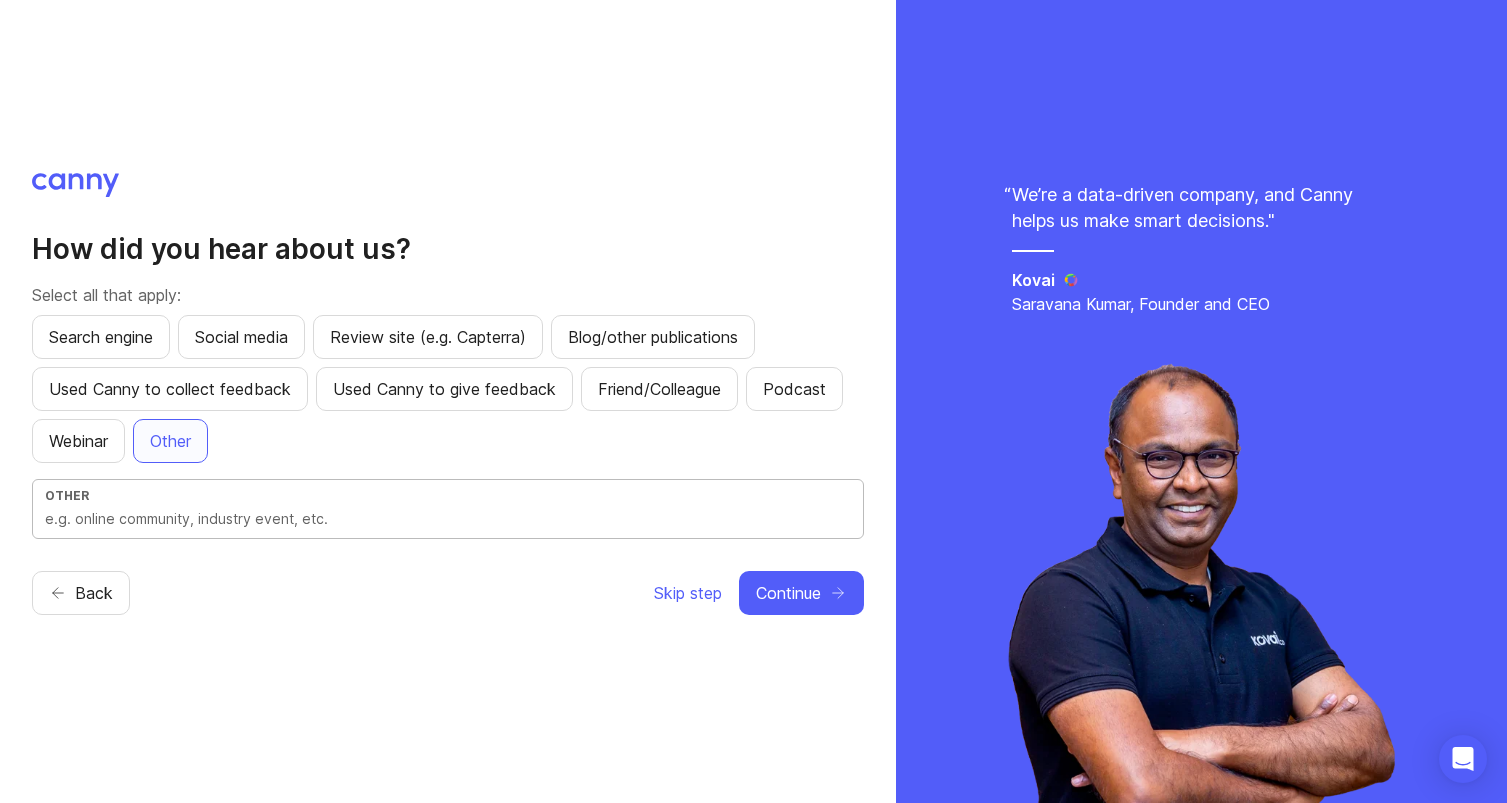 click at bounding box center (448, 519) 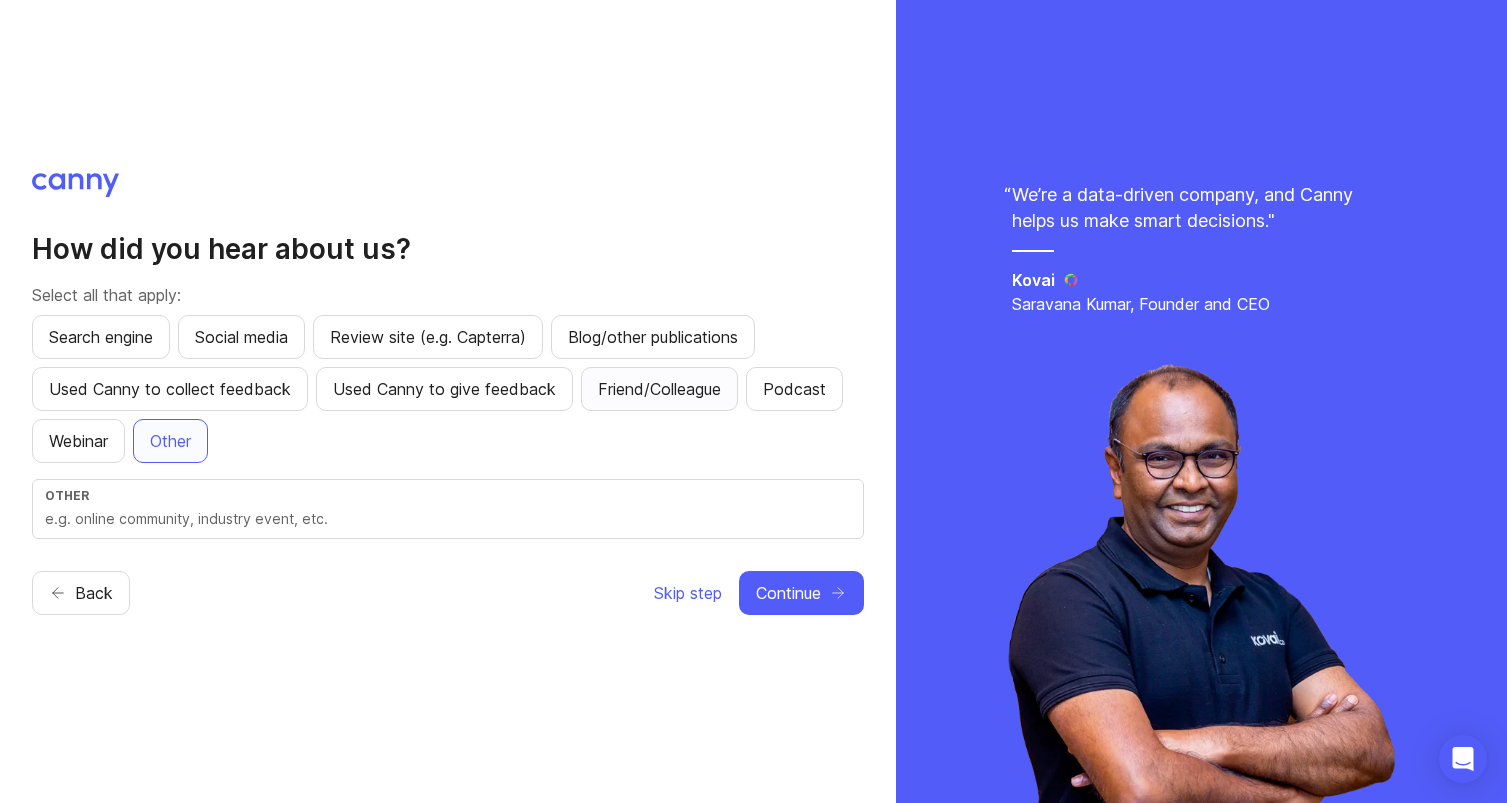 click on "Friend/Colleague" at bounding box center [659, 389] 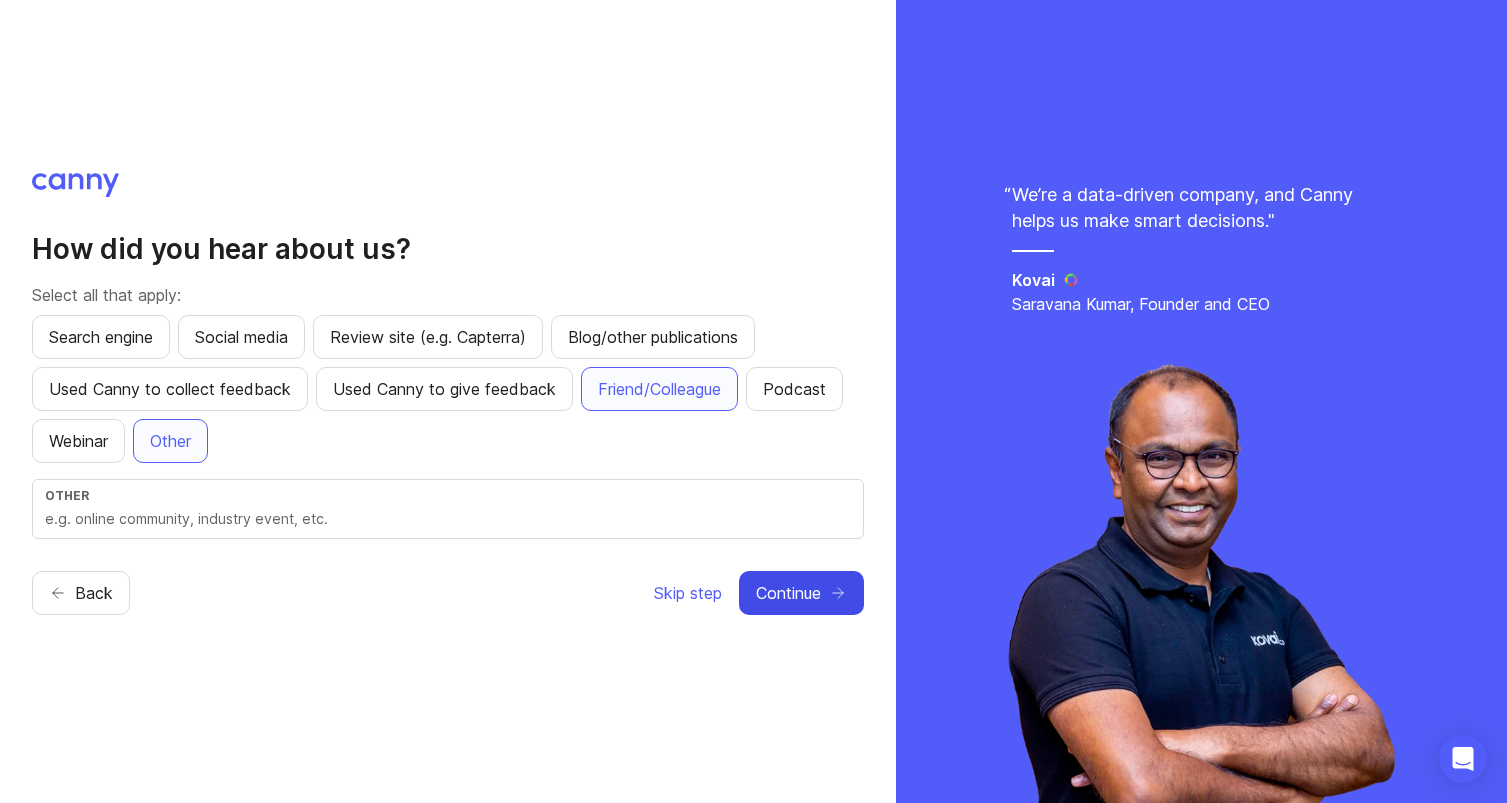 click on "Continue" at bounding box center [801, 593] 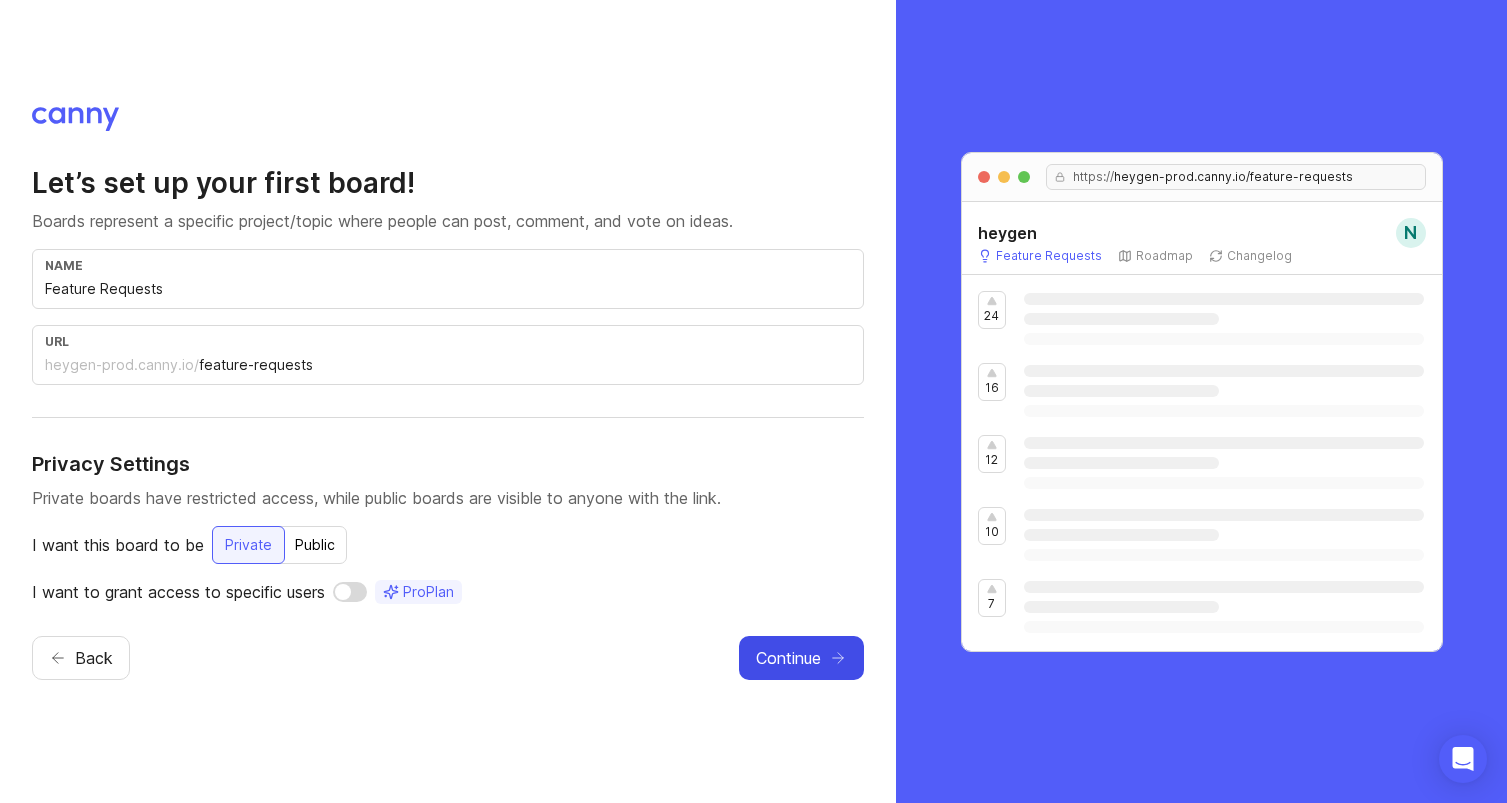 click on "Continue" at bounding box center [788, 658] 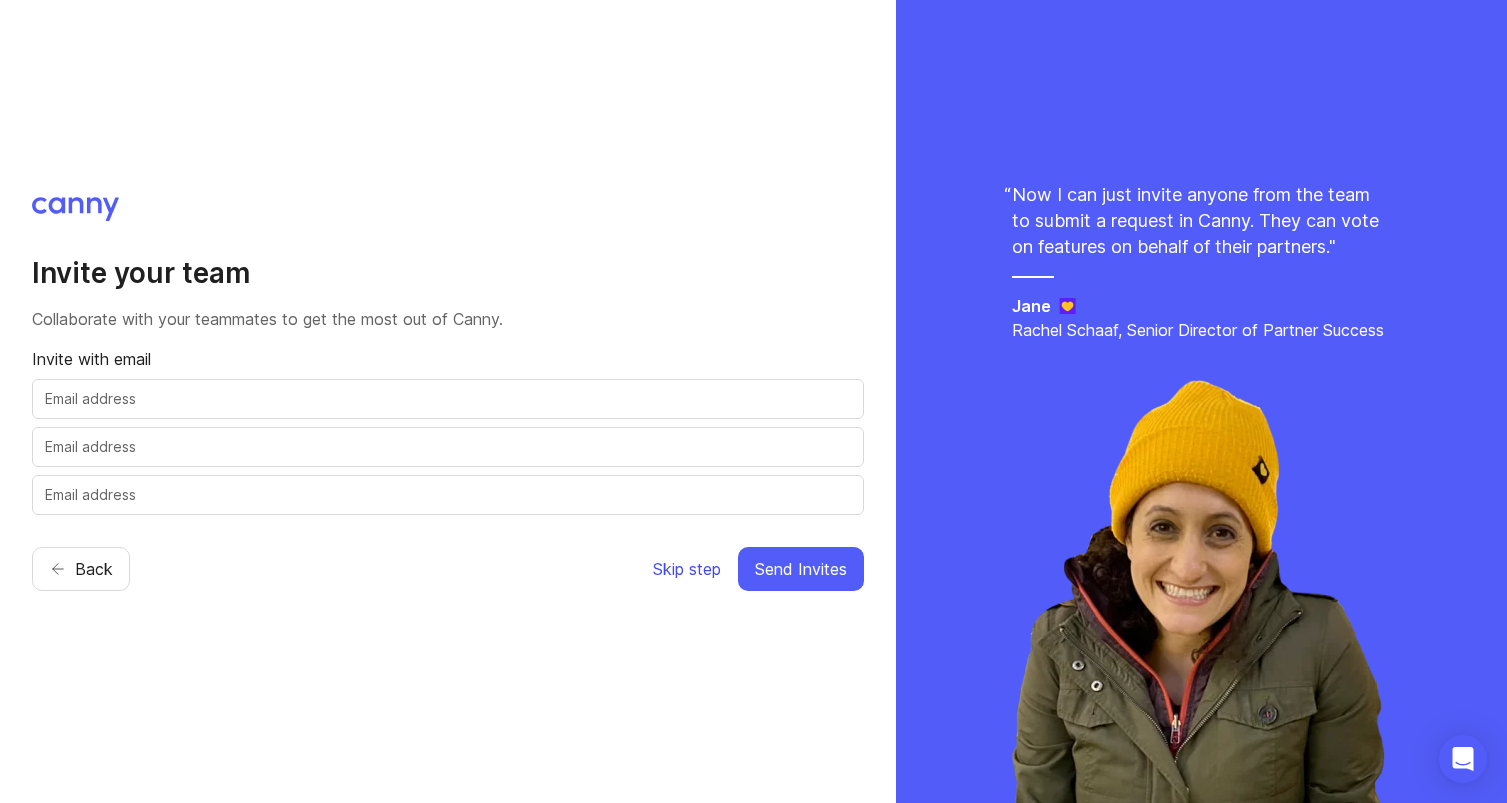 click on "Skip step" at bounding box center (687, 569) 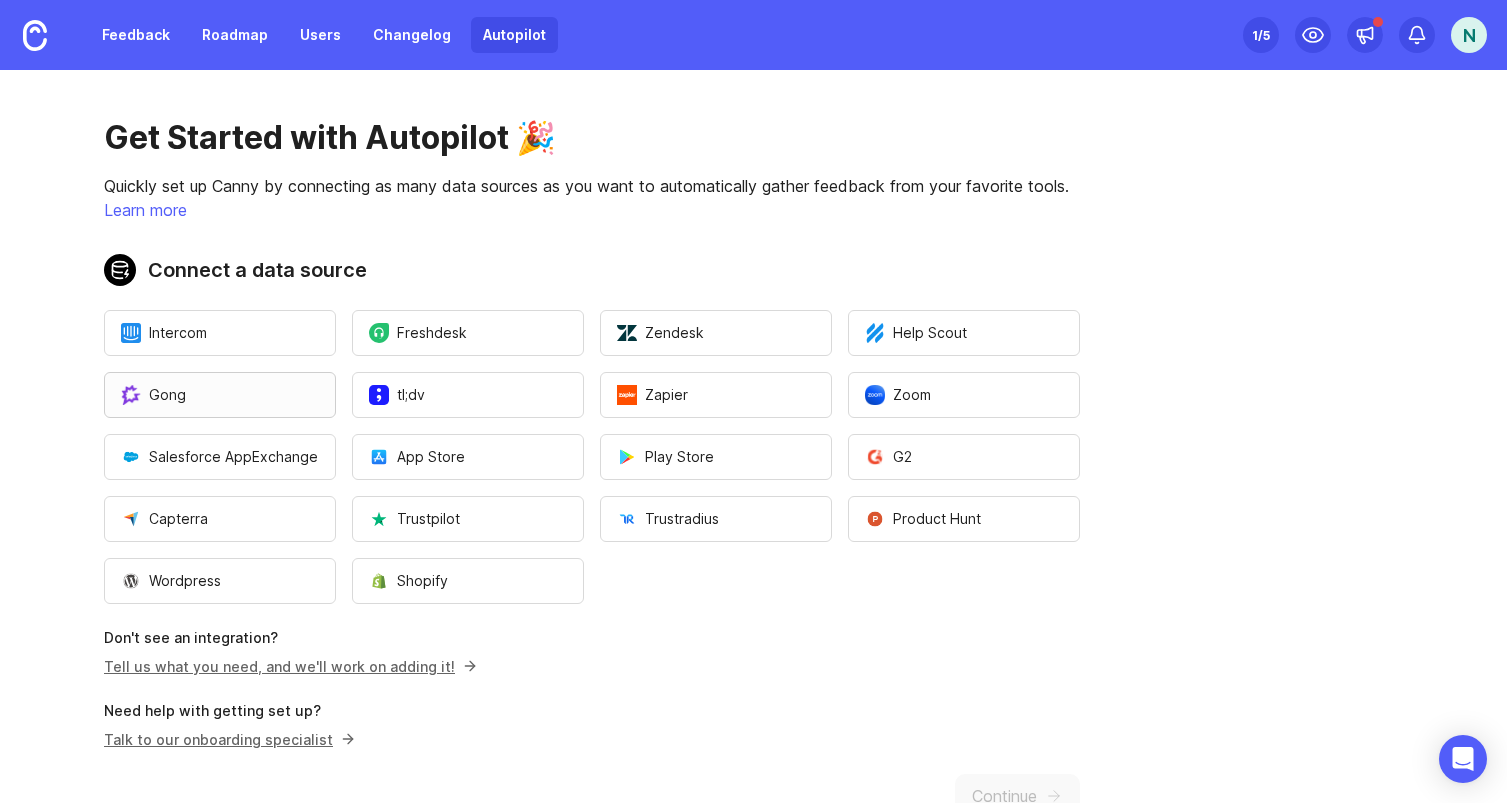 click on "Gong" at bounding box center (220, 395) 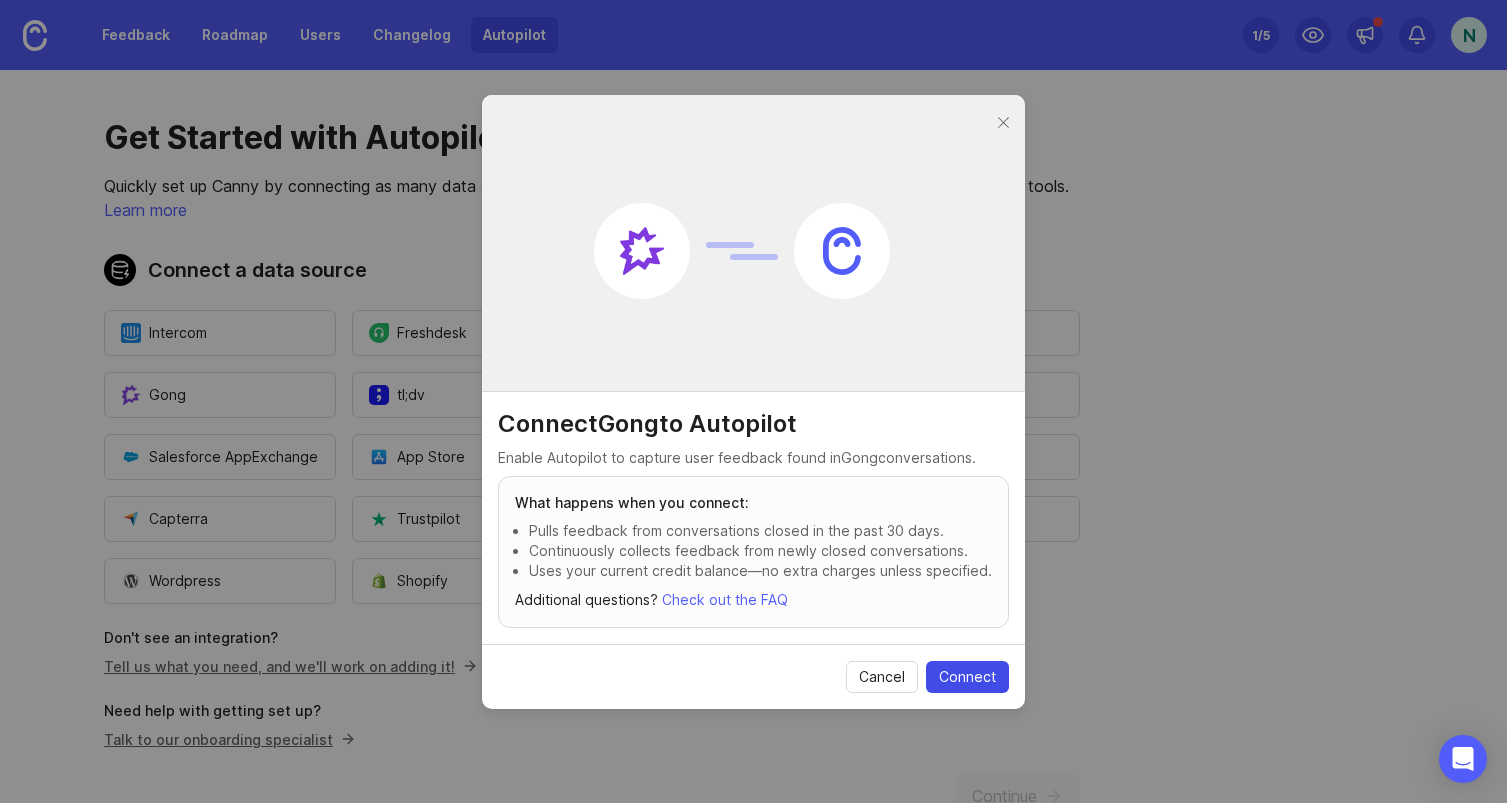 click on "Connect" at bounding box center (967, 677) 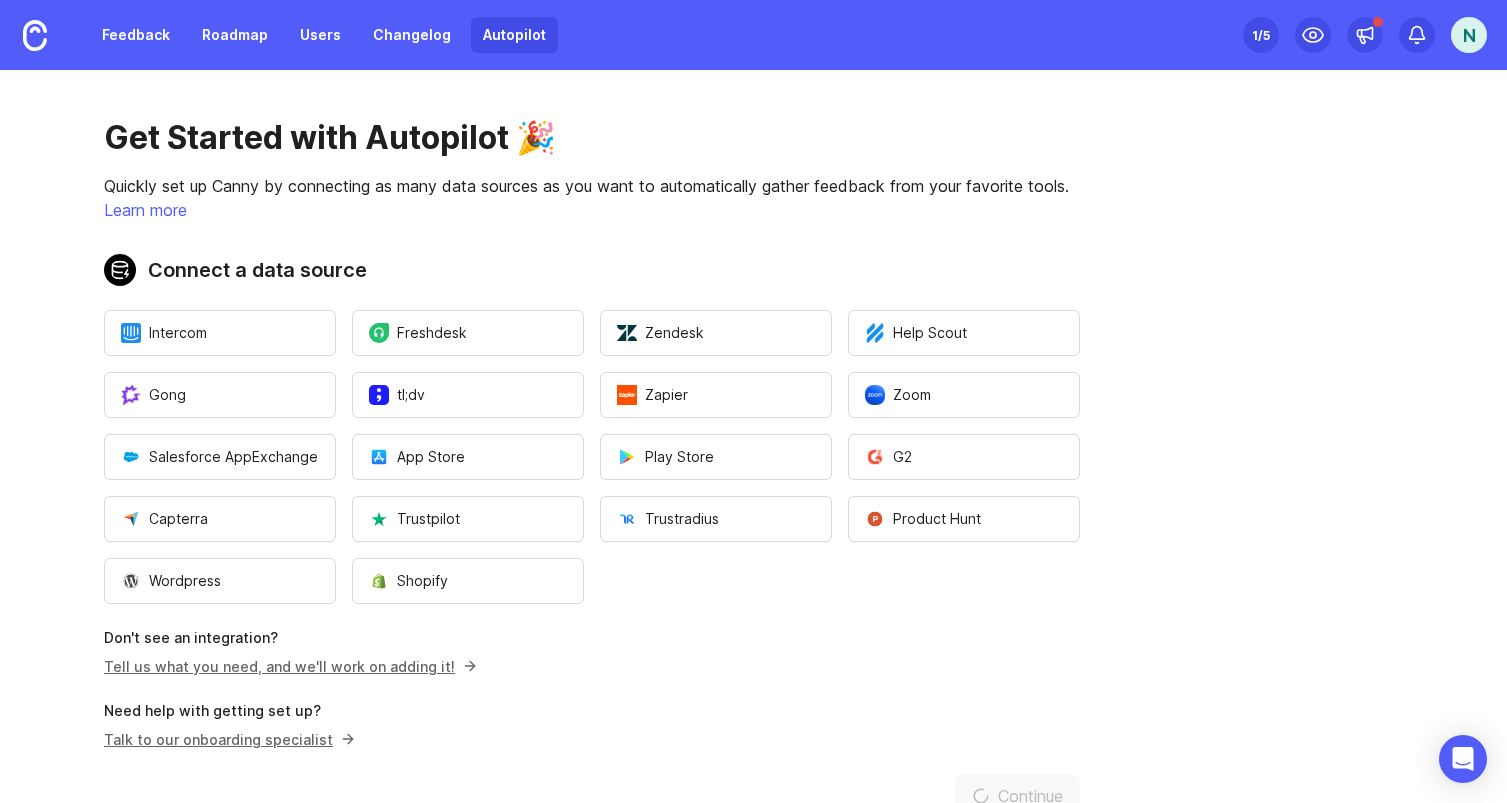 scroll, scrollTop: 0, scrollLeft: 0, axis: both 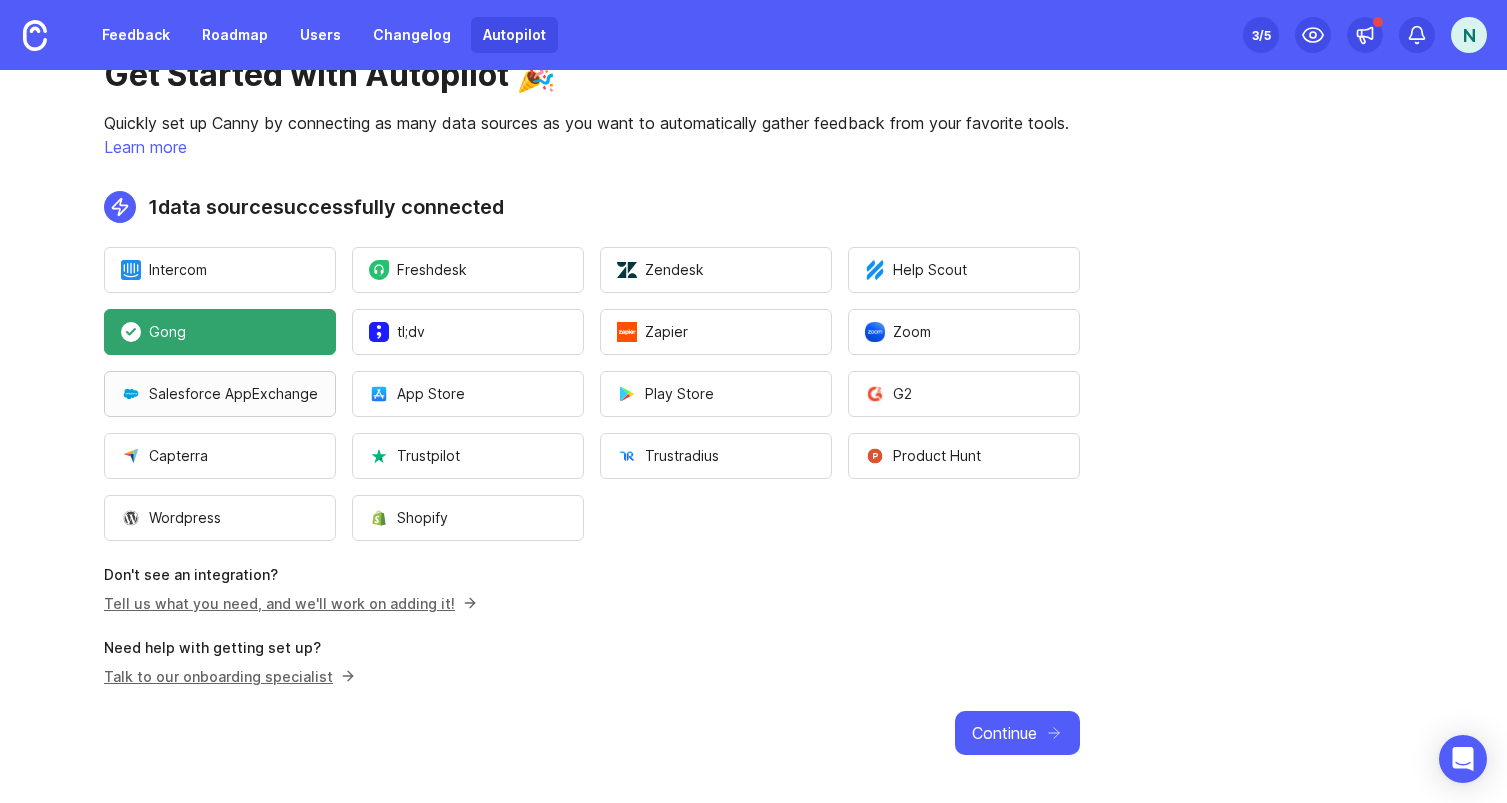 click on "Salesforce AppExchange" at bounding box center [219, 394] 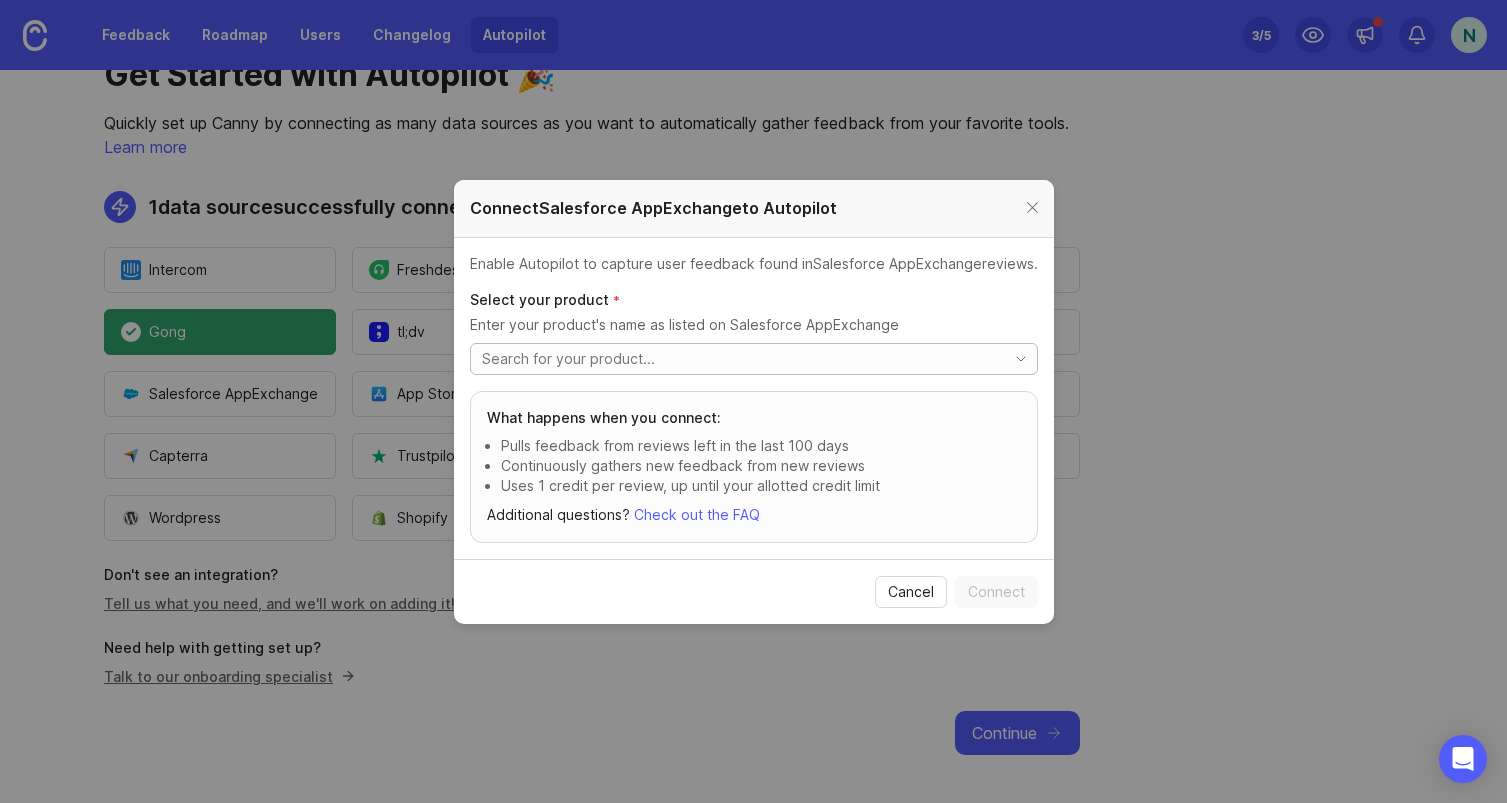 click 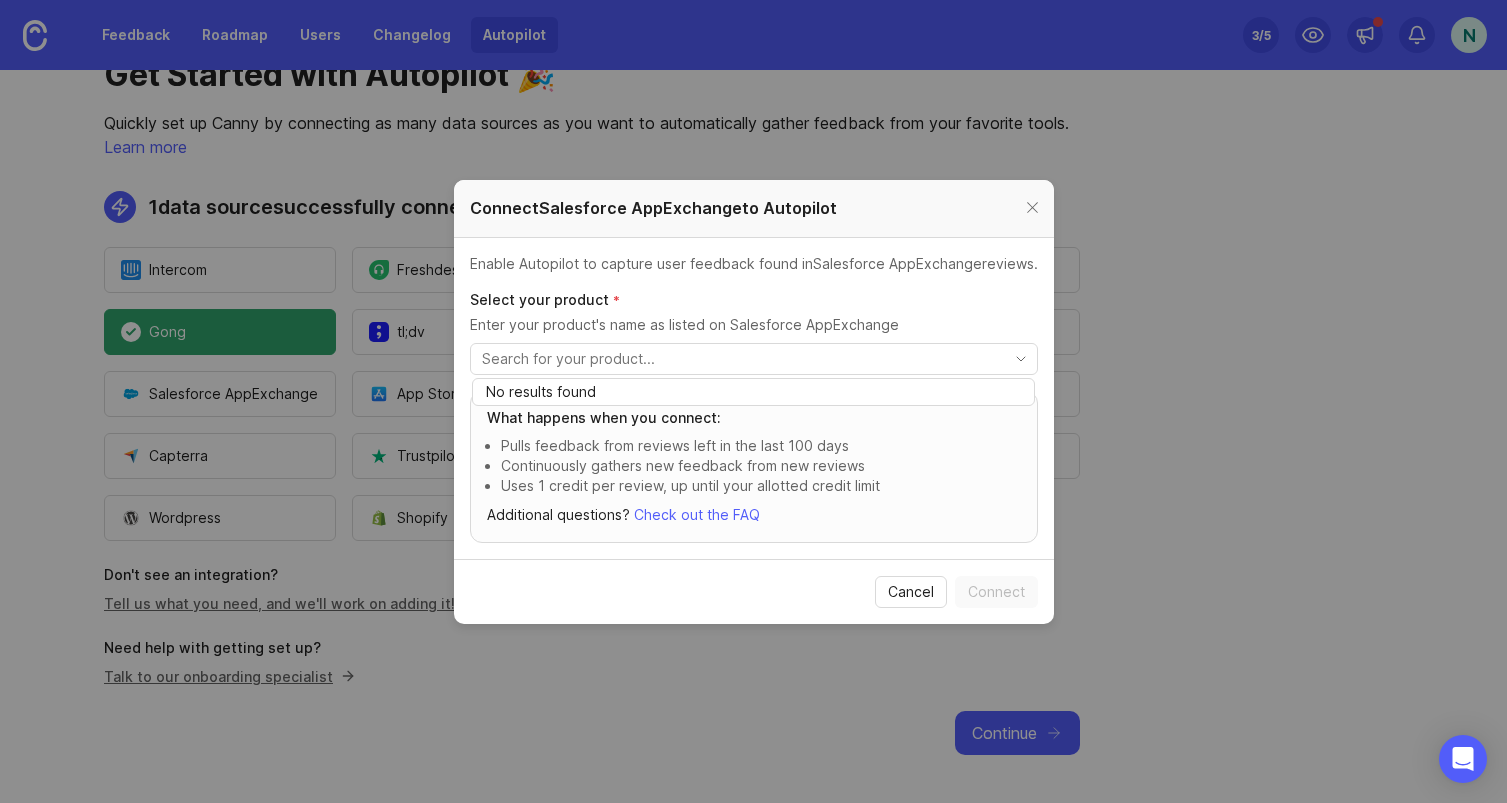 click on "Enter your product's name as listed on Salesforce AppExchange" at bounding box center (754, 325) 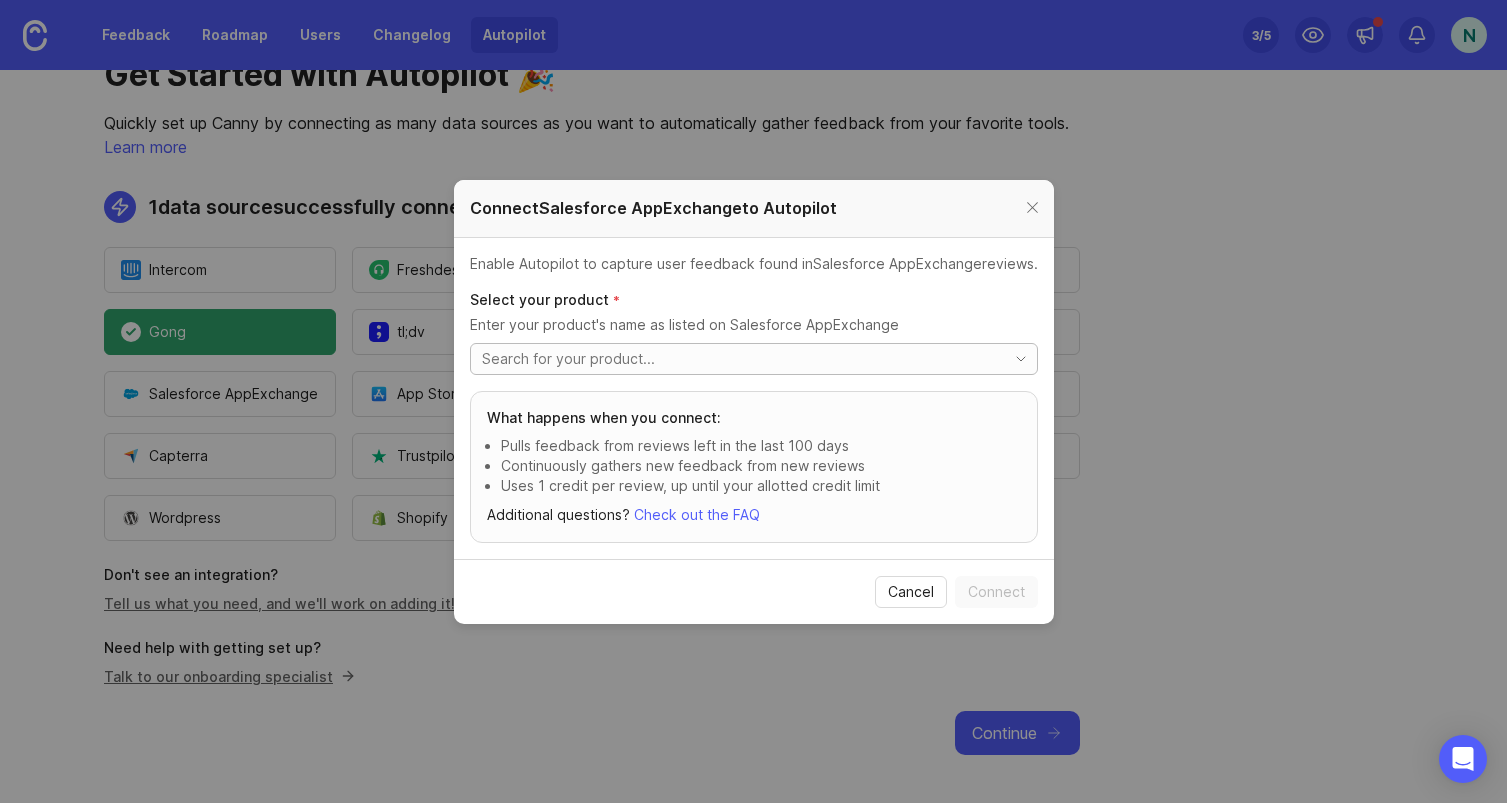 click 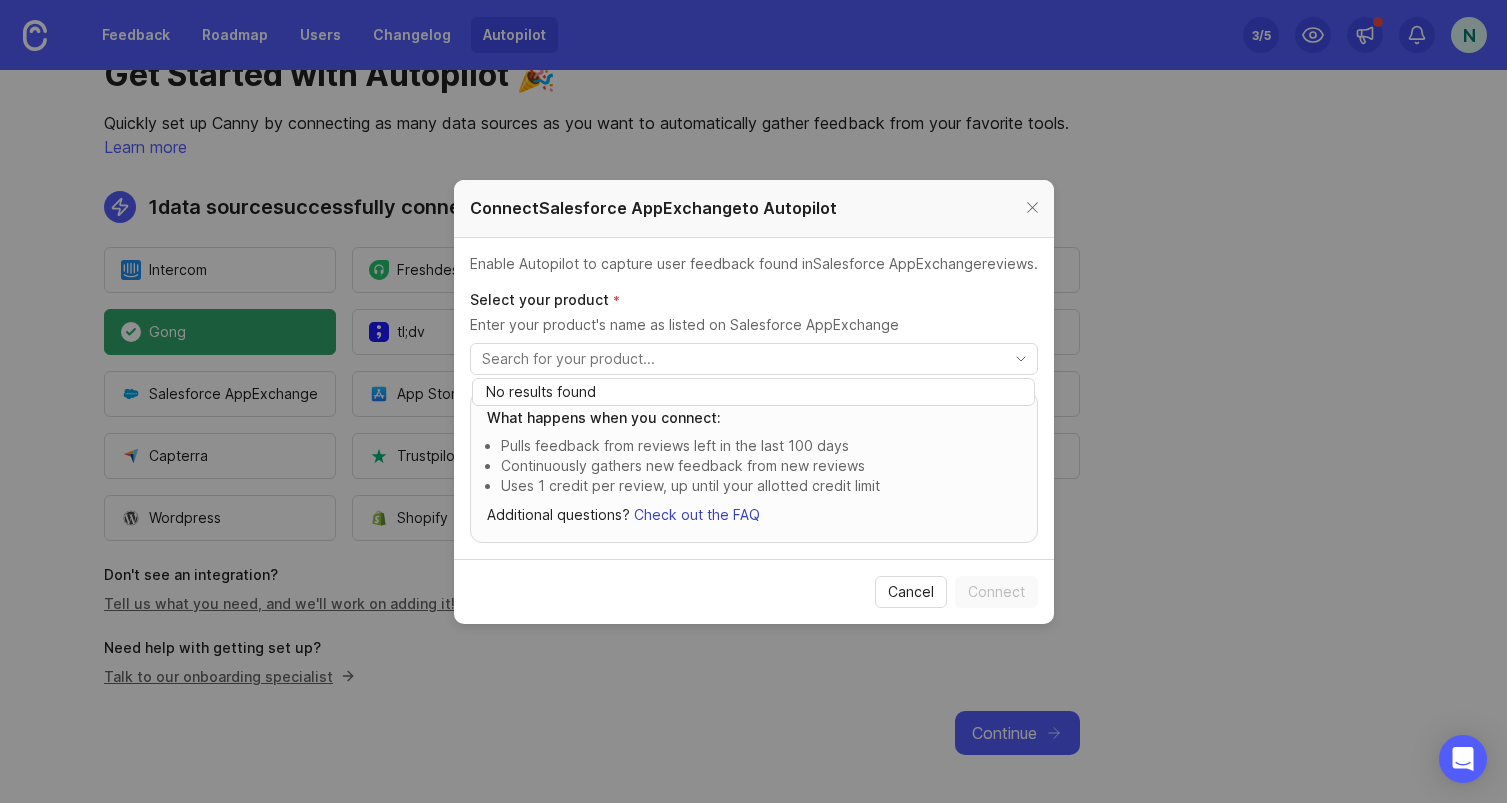 click on "Check out the FAQ" at bounding box center [697, 514] 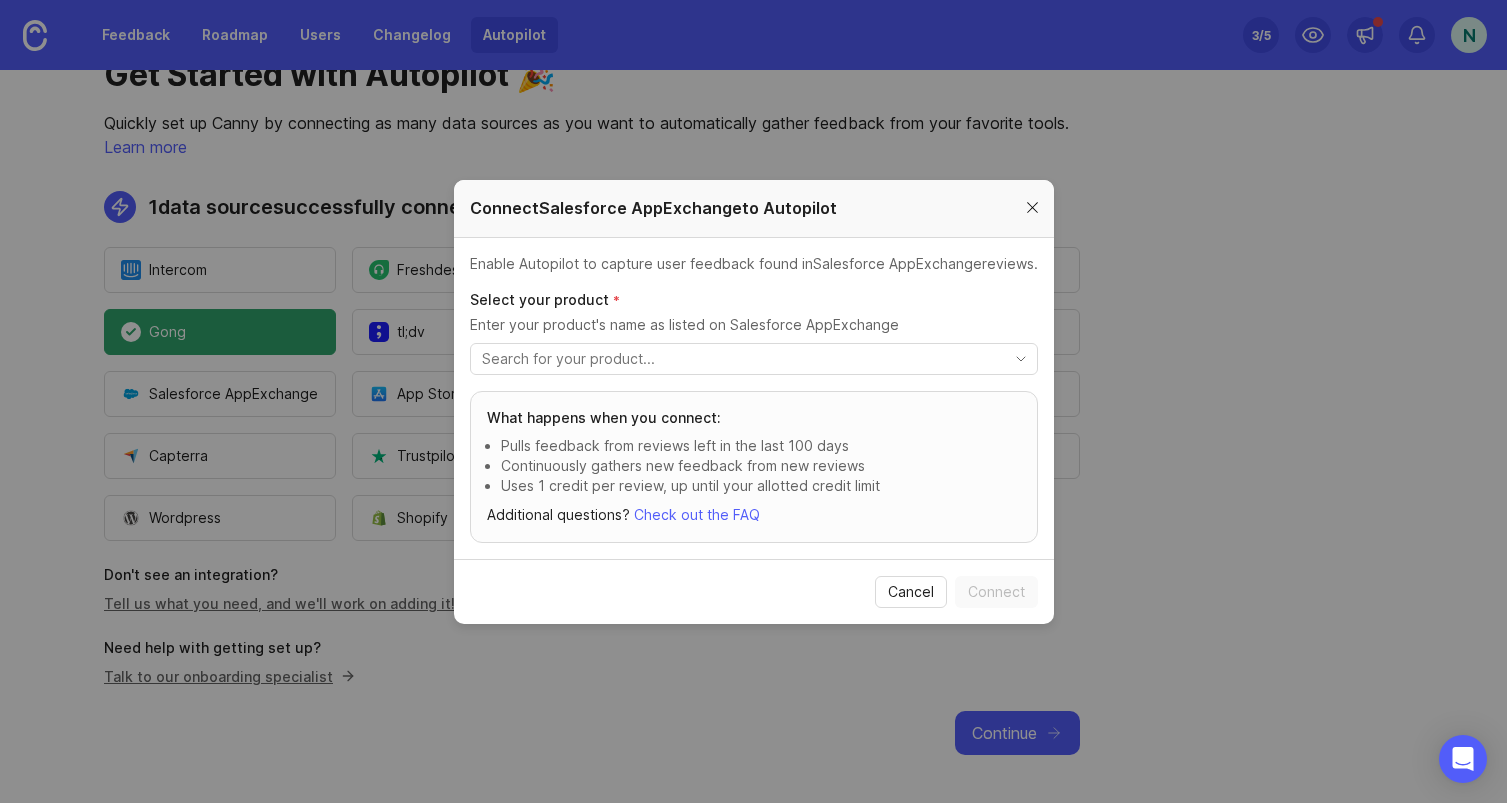 click at bounding box center (1032, 208) 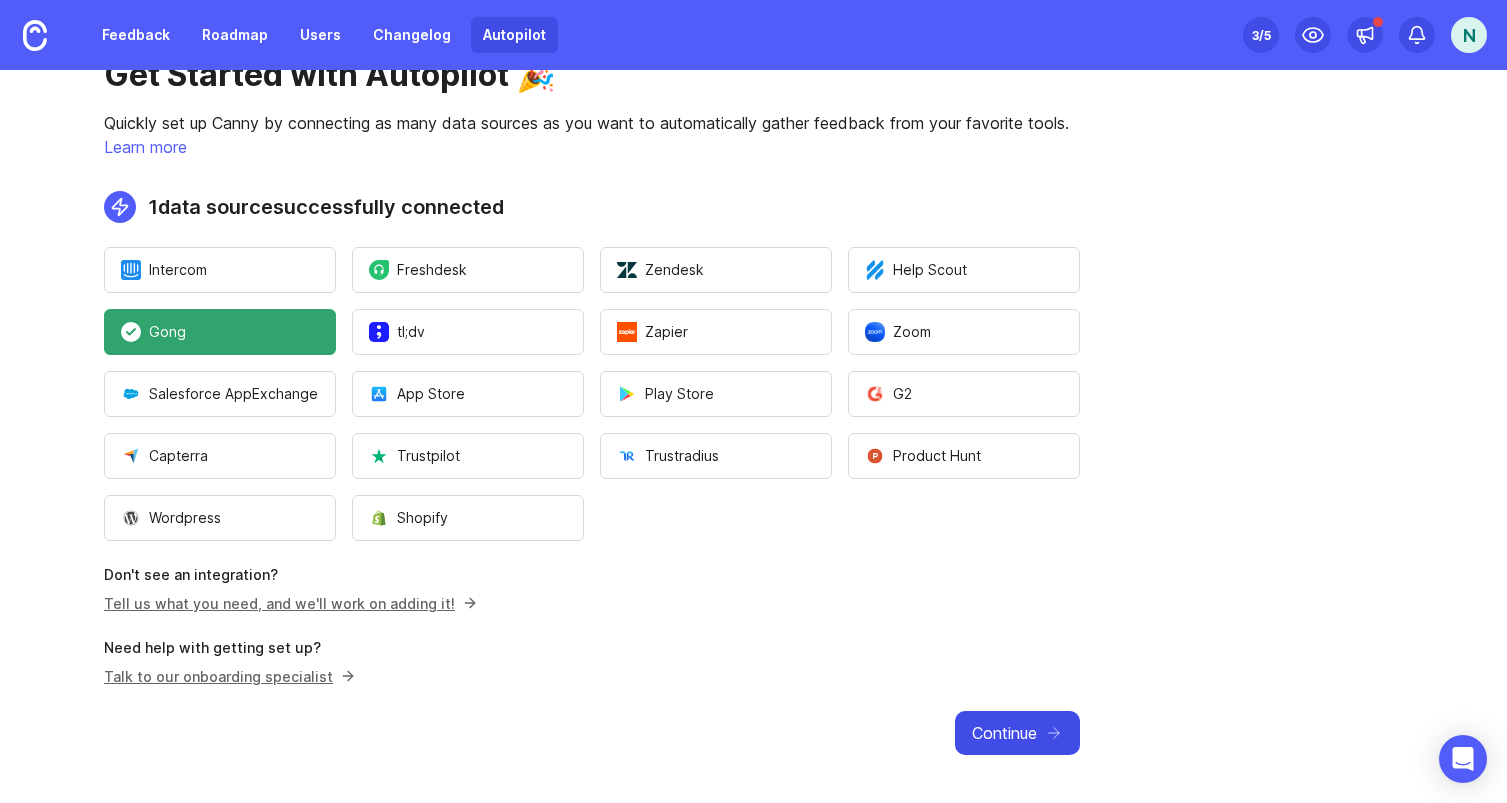 click on "Continue" at bounding box center [1004, 733] 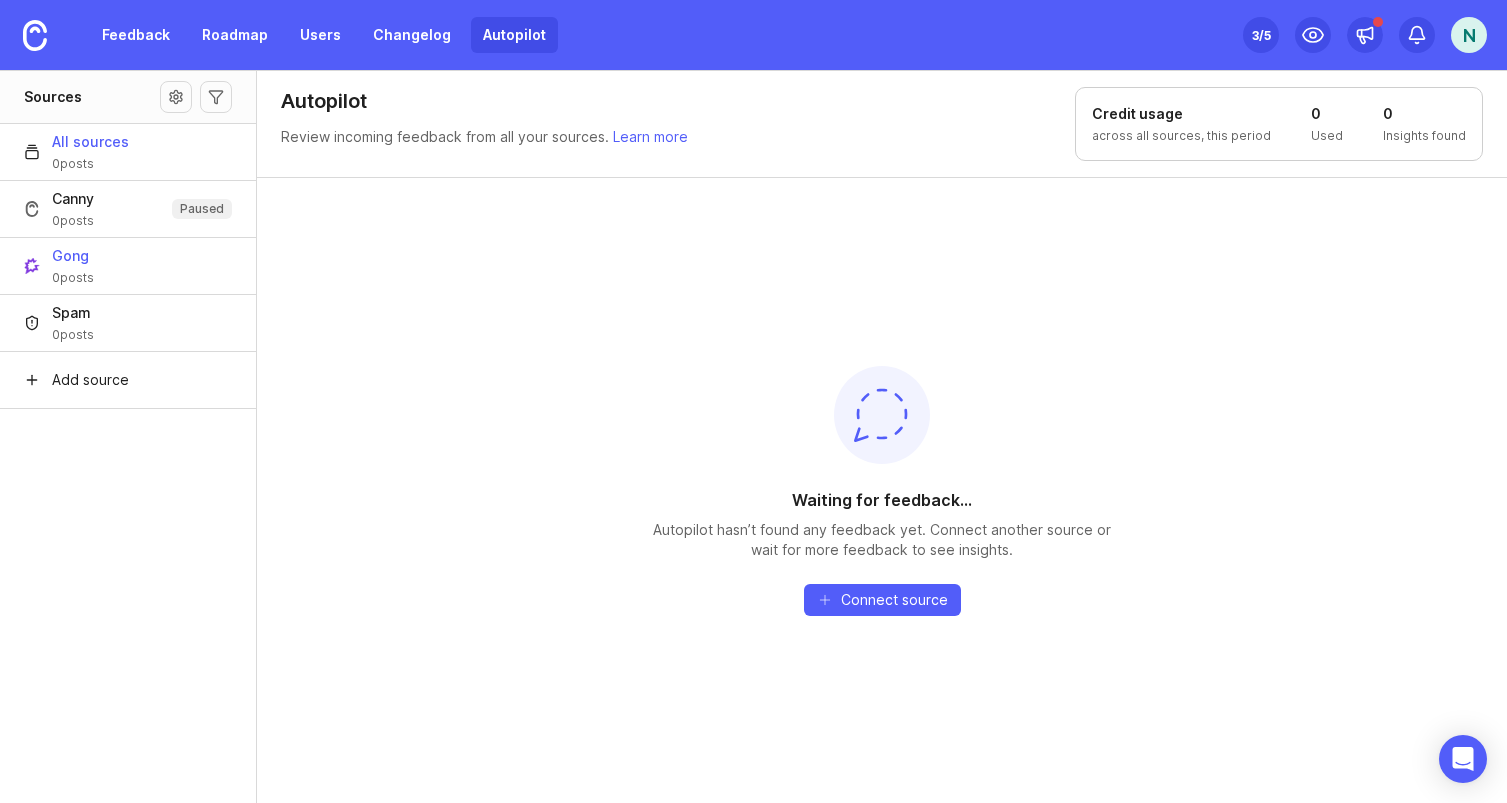 click on "Gong 0  posts" at bounding box center (128, 265) 